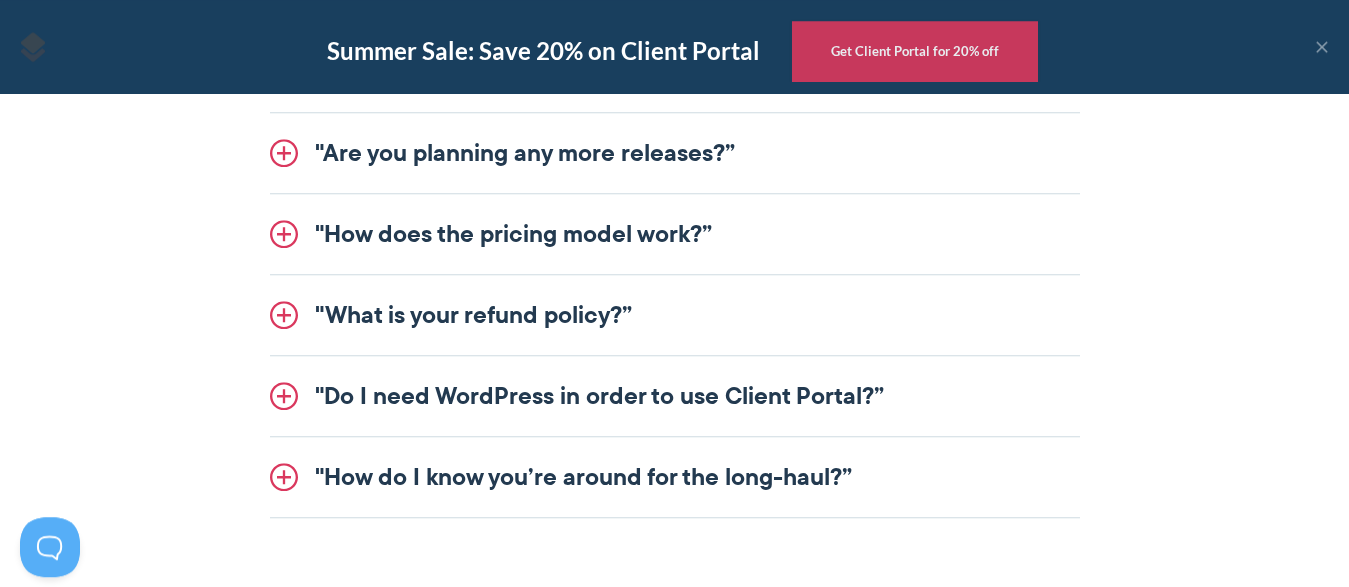 scroll, scrollTop: 2754, scrollLeft: 0, axis: vertical 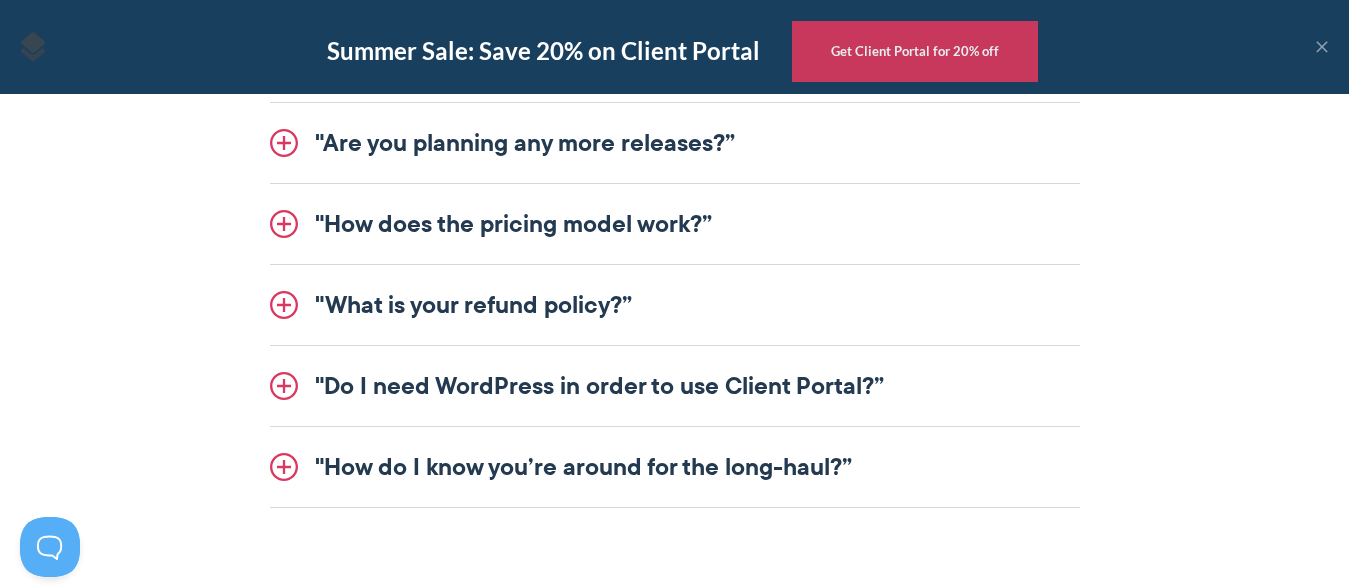 click on ""Are you planning any more releases?”" at bounding box center (675, 143) 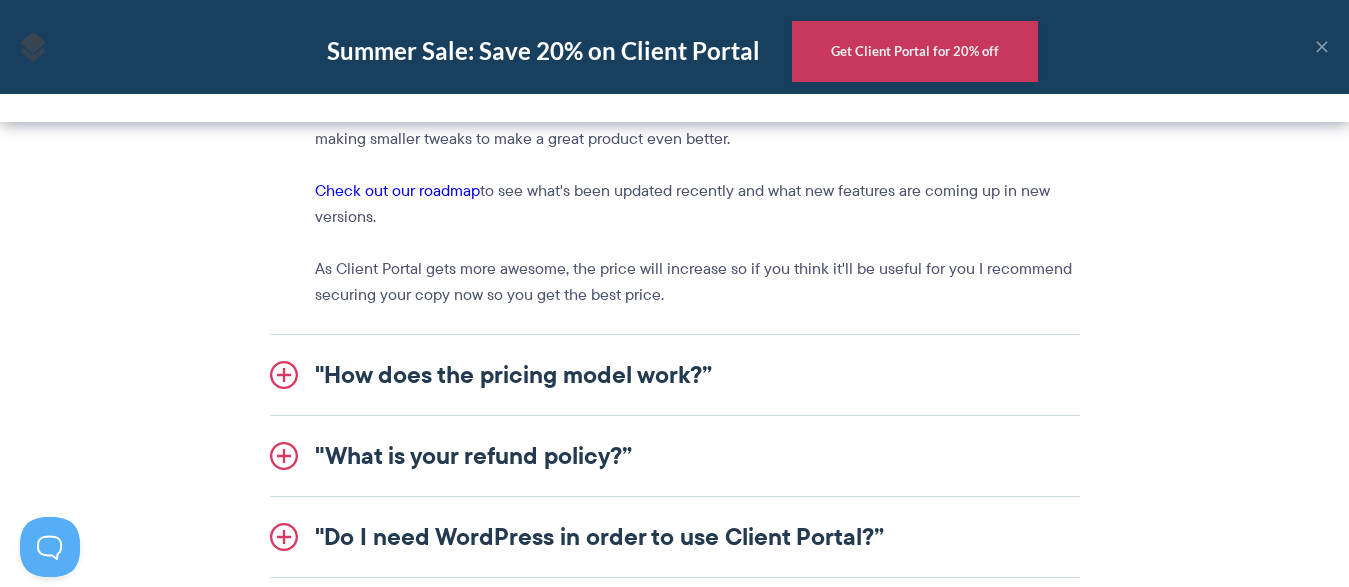 scroll, scrollTop: 2565, scrollLeft: 0, axis: vertical 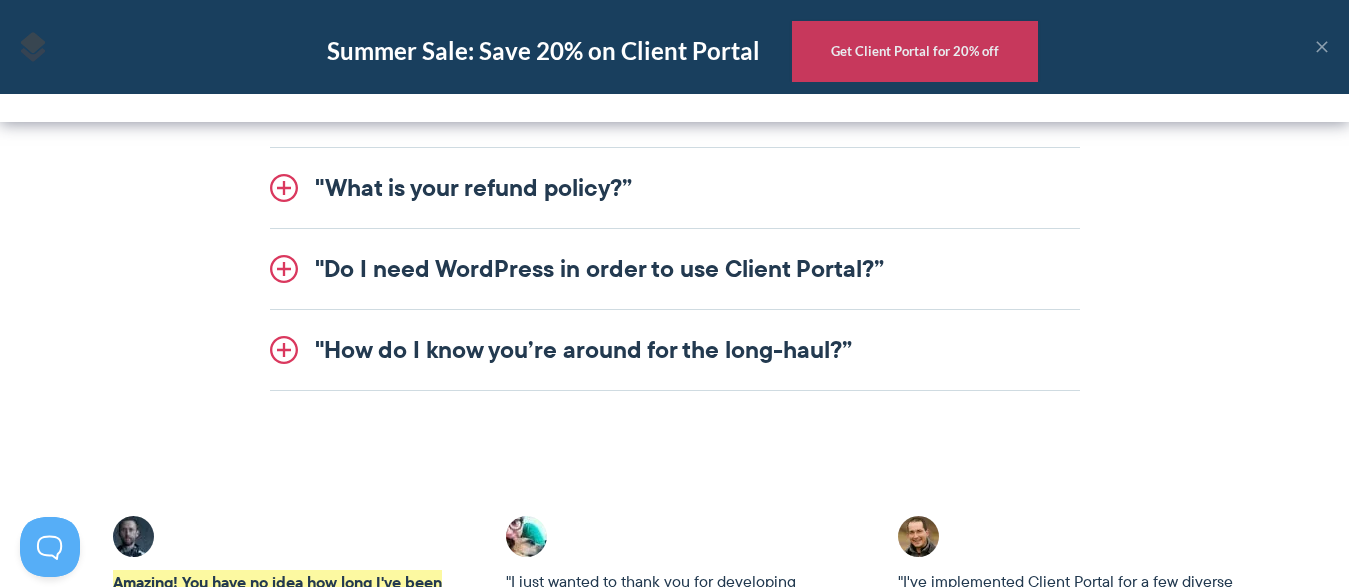 click on ""Do I need WordPress in order to use Client Portal?”" at bounding box center (675, 269) 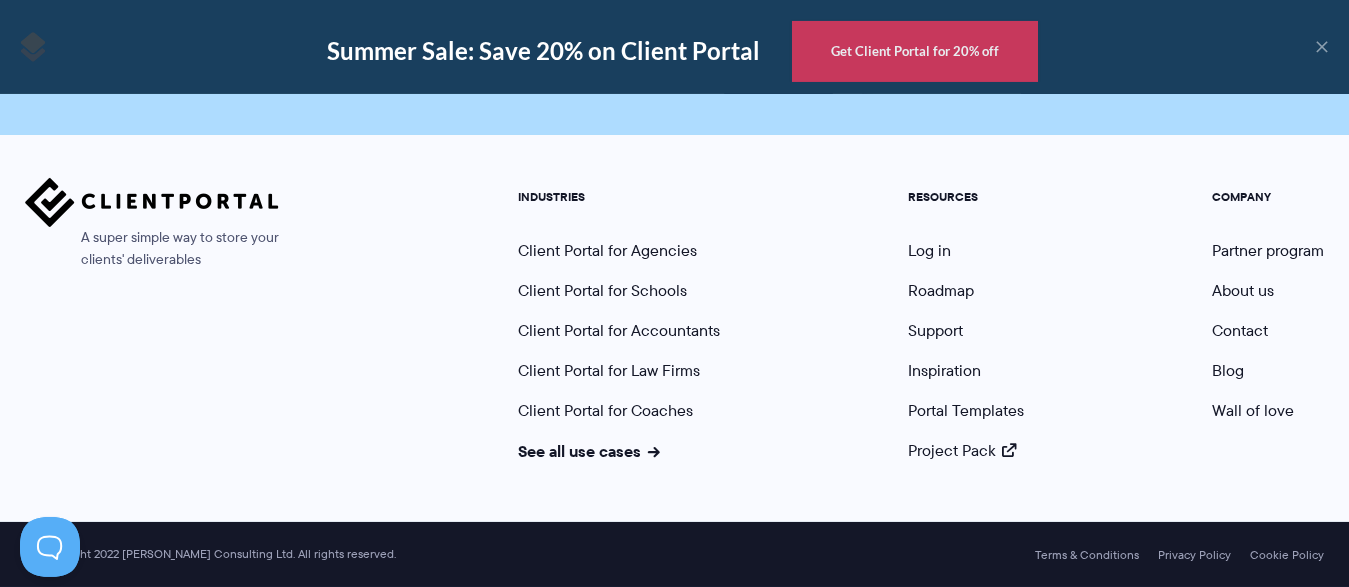 scroll, scrollTop: 5131, scrollLeft: 0, axis: vertical 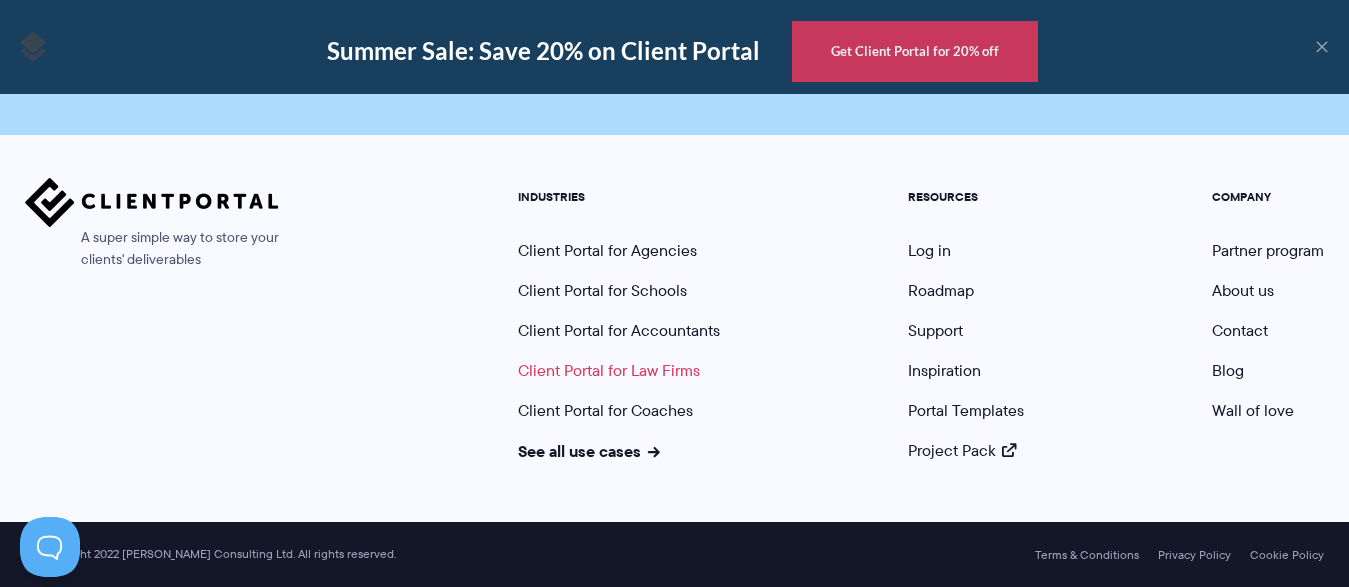 click on "Client Portal for Law Firms" at bounding box center (609, 370) 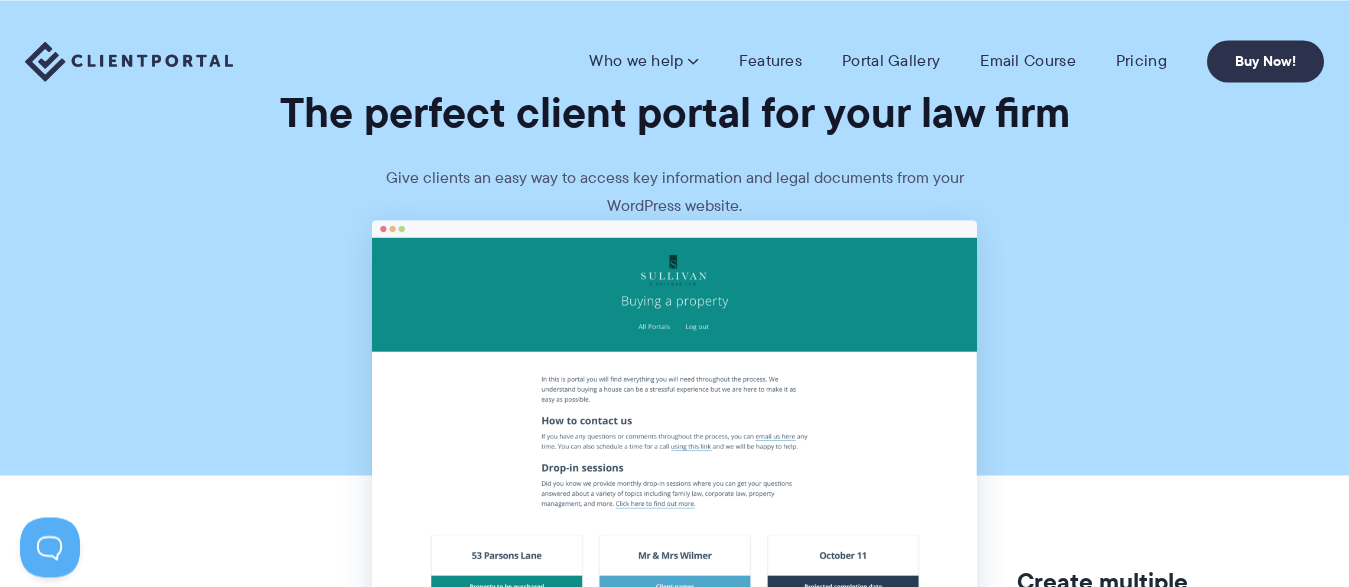 scroll, scrollTop: 0, scrollLeft: 0, axis: both 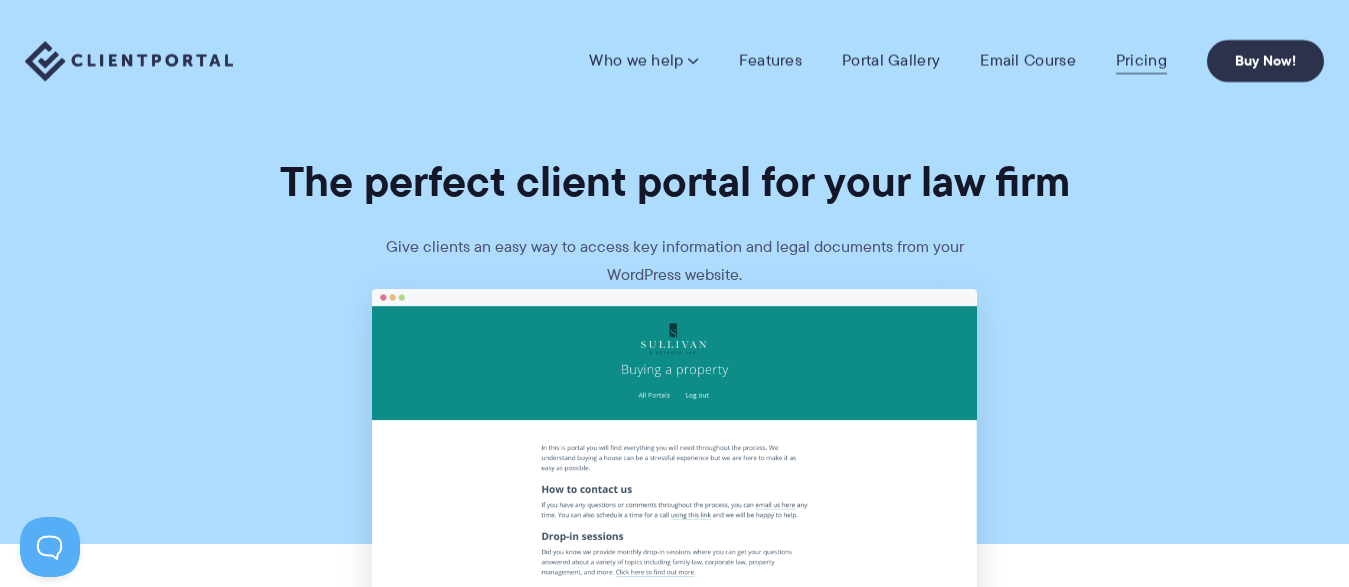 click on "Pricing" at bounding box center [1141, 61] 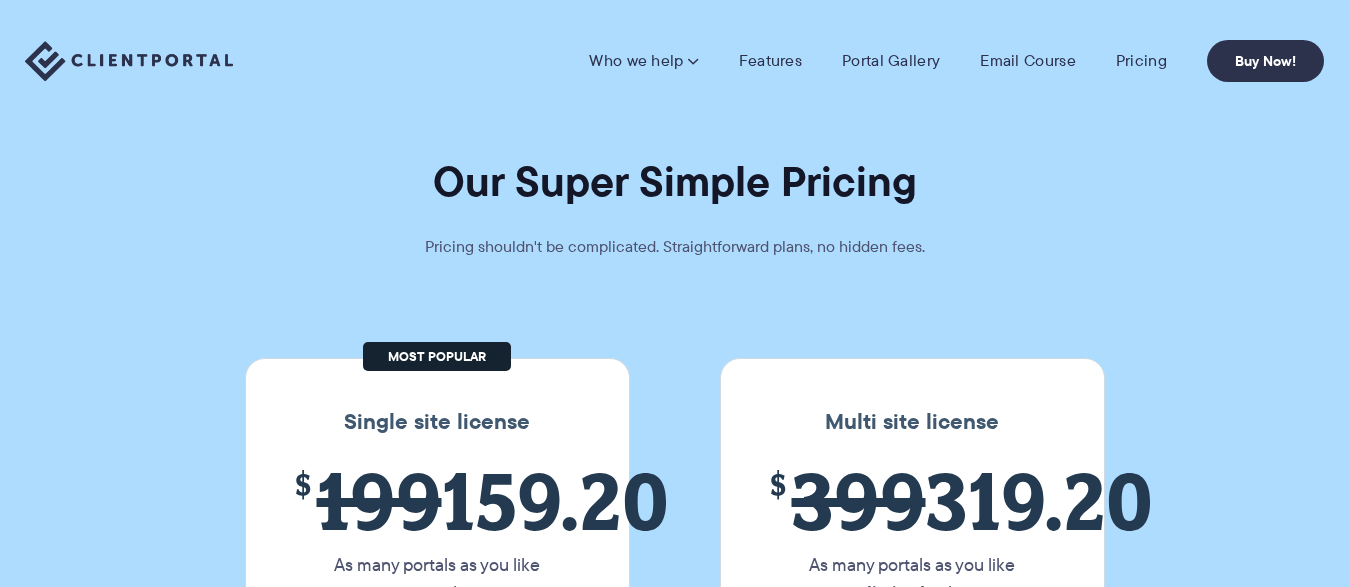 scroll, scrollTop: 0, scrollLeft: 0, axis: both 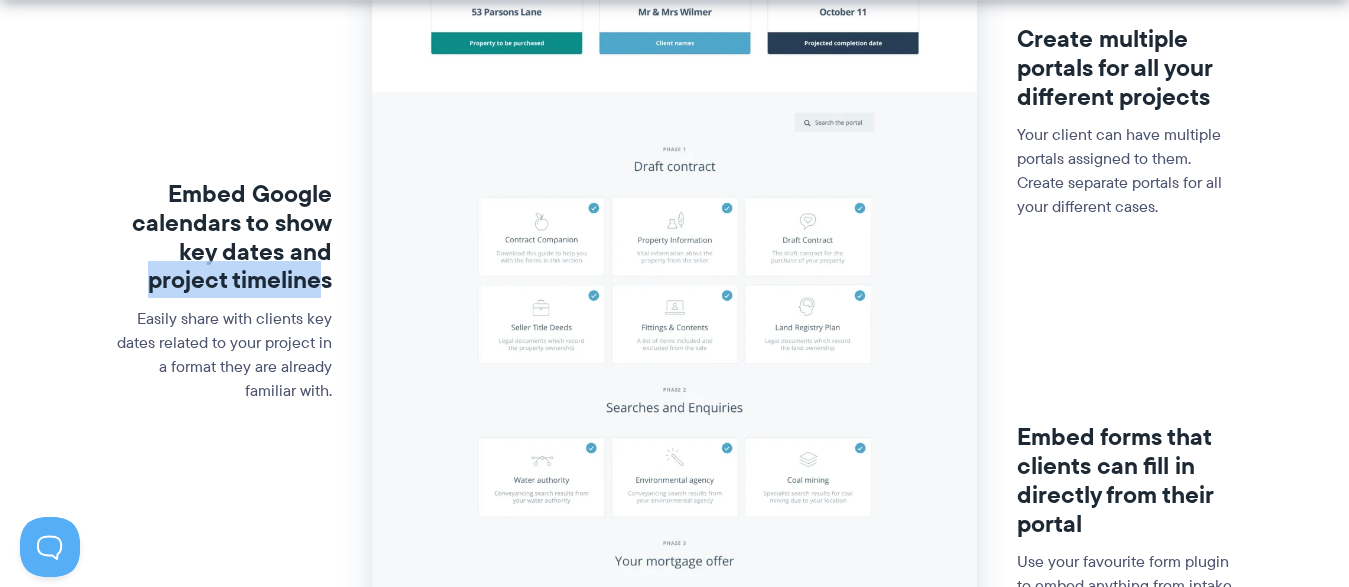 drag, startPoint x: 147, startPoint y: 287, endPoint x: 326, endPoint y: 286, distance: 179.00279 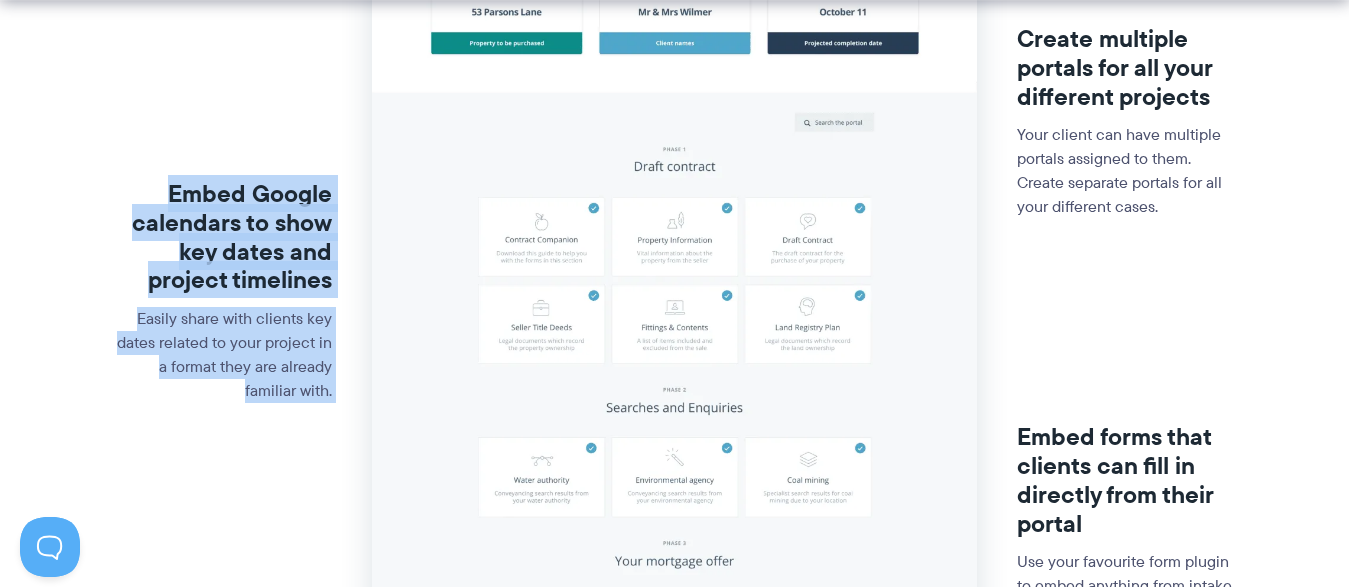 drag, startPoint x: 170, startPoint y: 196, endPoint x: 334, endPoint y: 284, distance: 186.11824 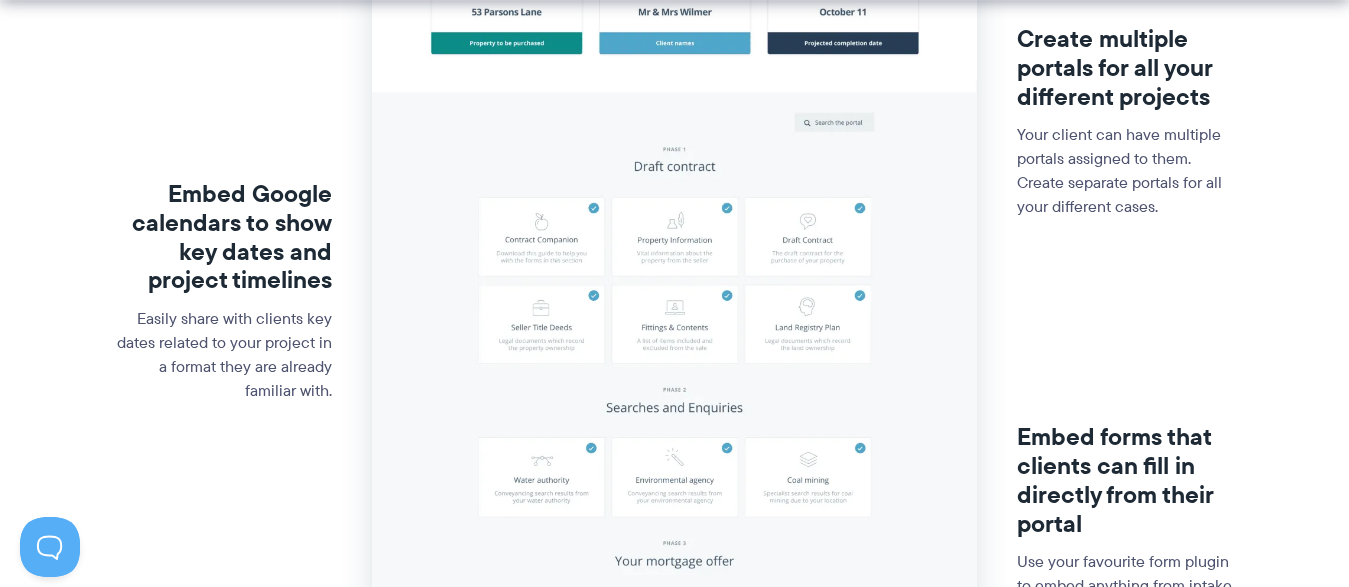 click on "Embed Google calendars to show key dates and project timelines   Easily share with clients key dates related to your project in a format they are already familiar with.       Keep all contracts, documents, and forms together   Clients aren't always the most organised – but you can be! Keep everything they need together and end the "Could you resend..." emails.                      Create multiple portals for all your different projects   Your client can have multiple portals assigned to them. Create separate portals for all your different cases.       Embed forms that clients can fill in directly from their portal   Use your favourite form plugin to embed anything from intake questionnaires to feedback forms in one place." at bounding box center (674, 342) 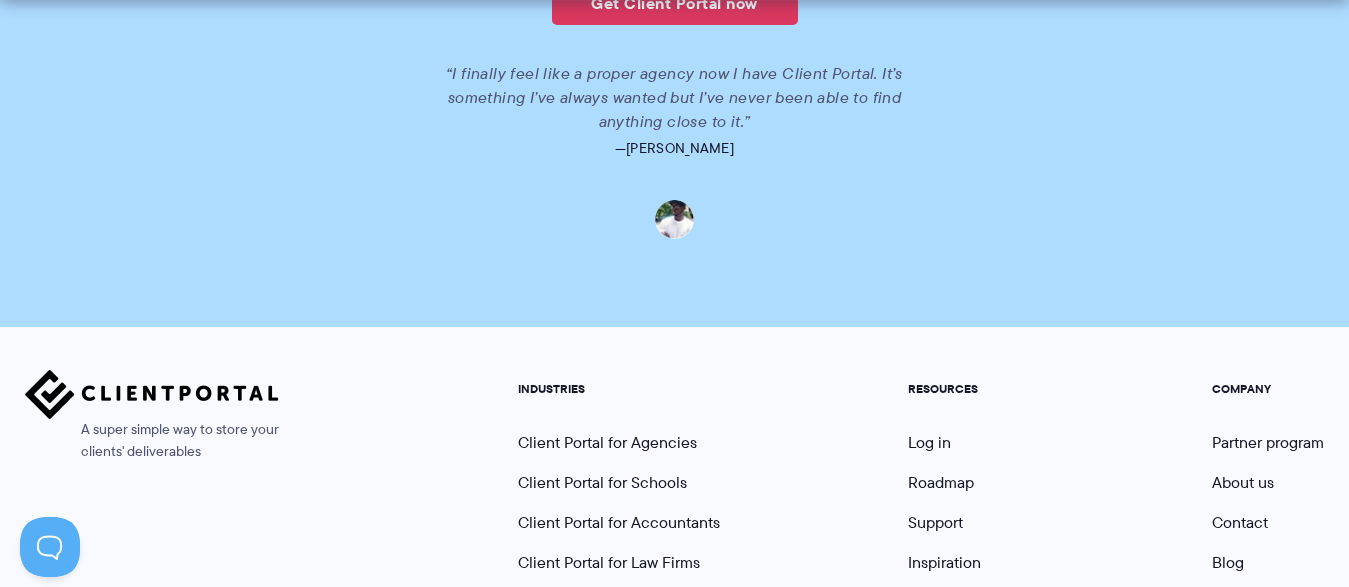 scroll, scrollTop: 4679, scrollLeft: 0, axis: vertical 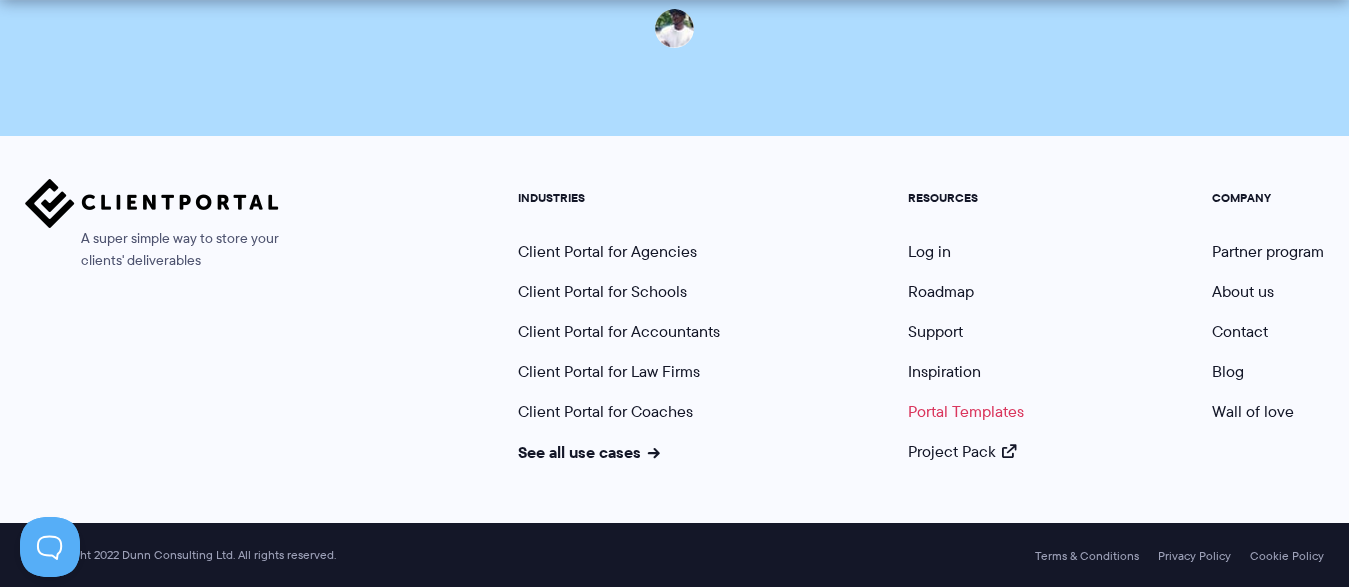 click on "Portal Templates" at bounding box center (966, 411) 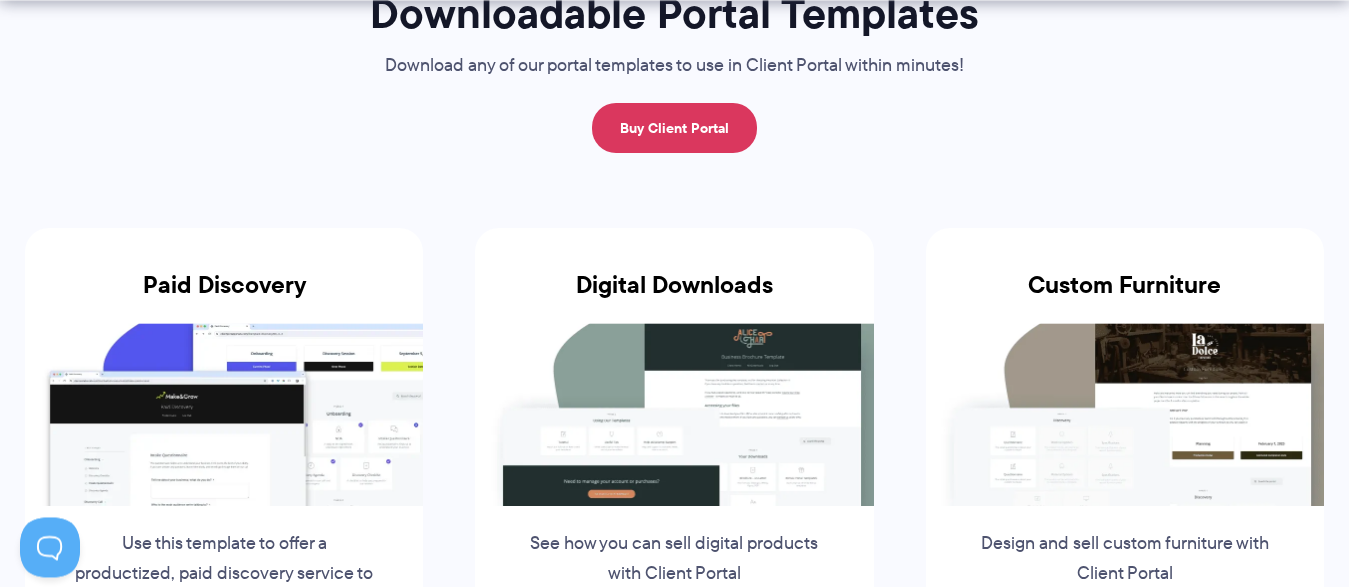 scroll, scrollTop: 408, scrollLeft: 0, axis: vertical 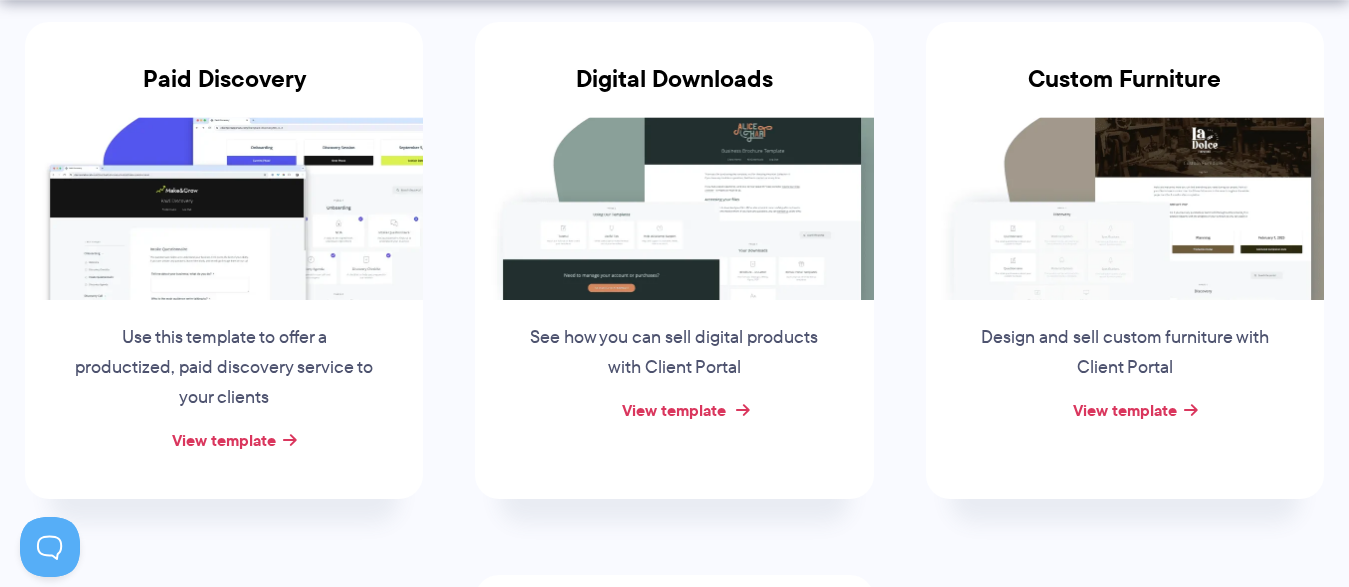 click on "View template" at bounding box center [674, 410] 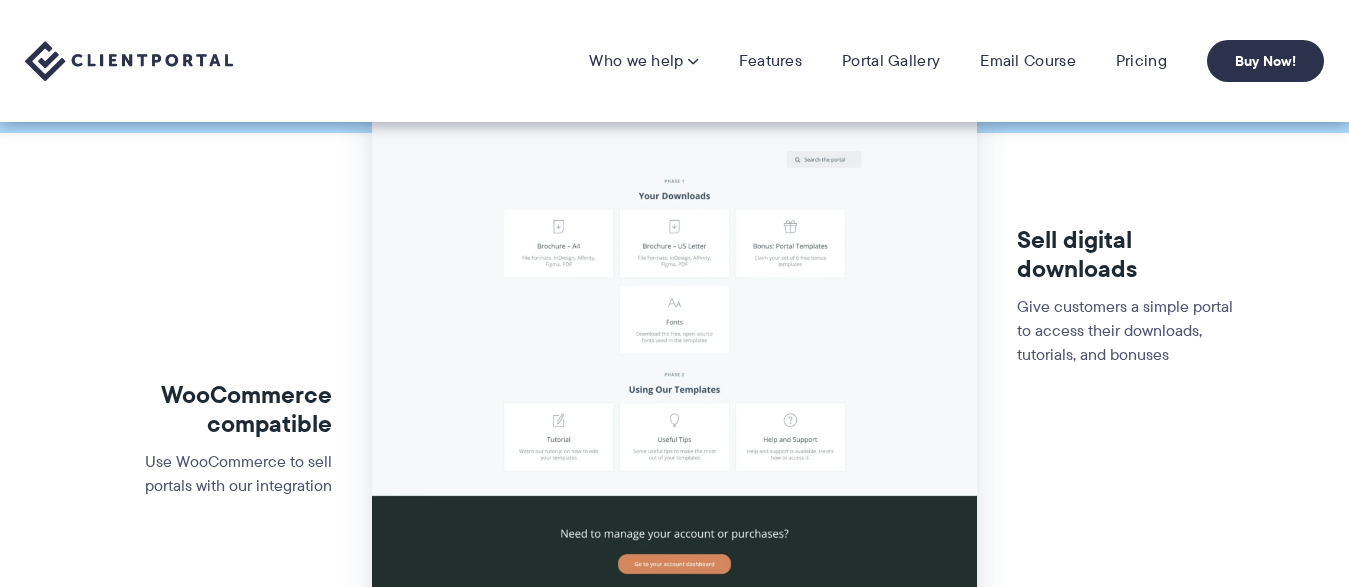 scroll, scrollTop: 0, scrollLeft: 0, axis: both 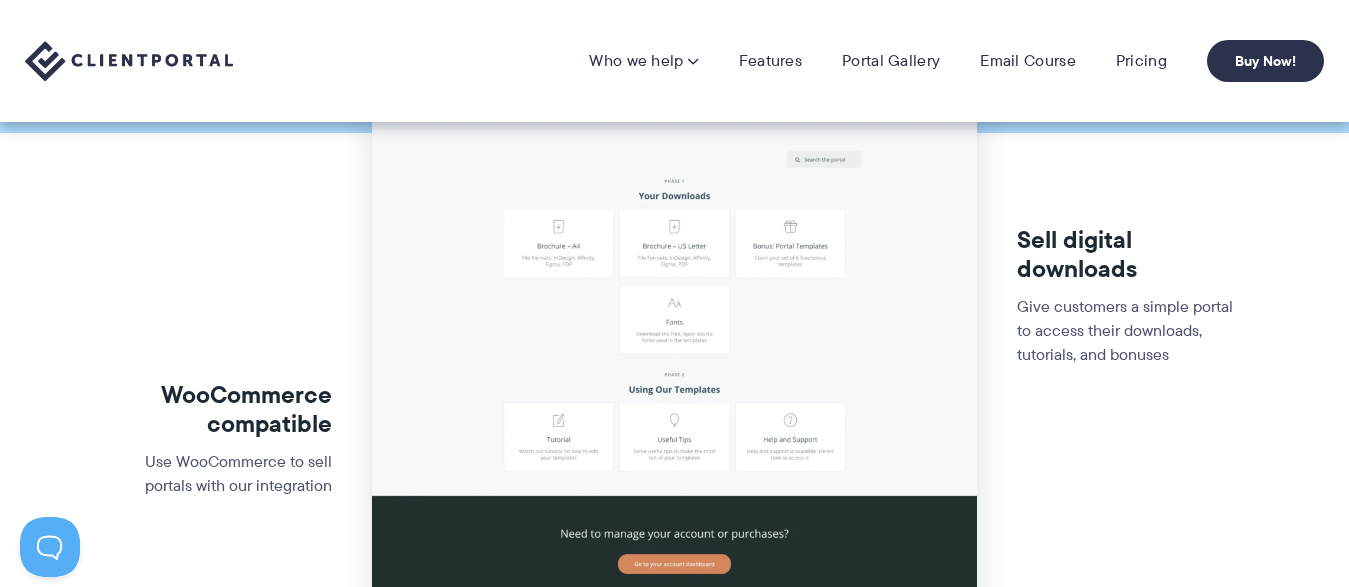 click at bounding box center (674, 248) 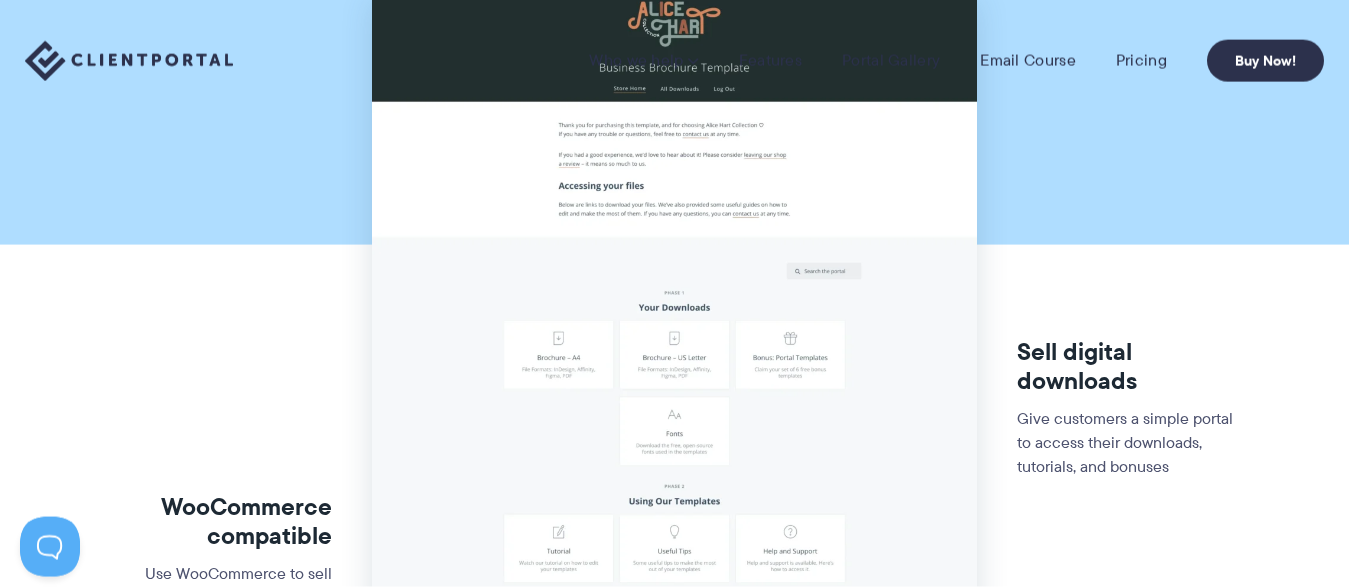 scroll, scrollTop: 408, scrollLeft: 0, axis: vertical 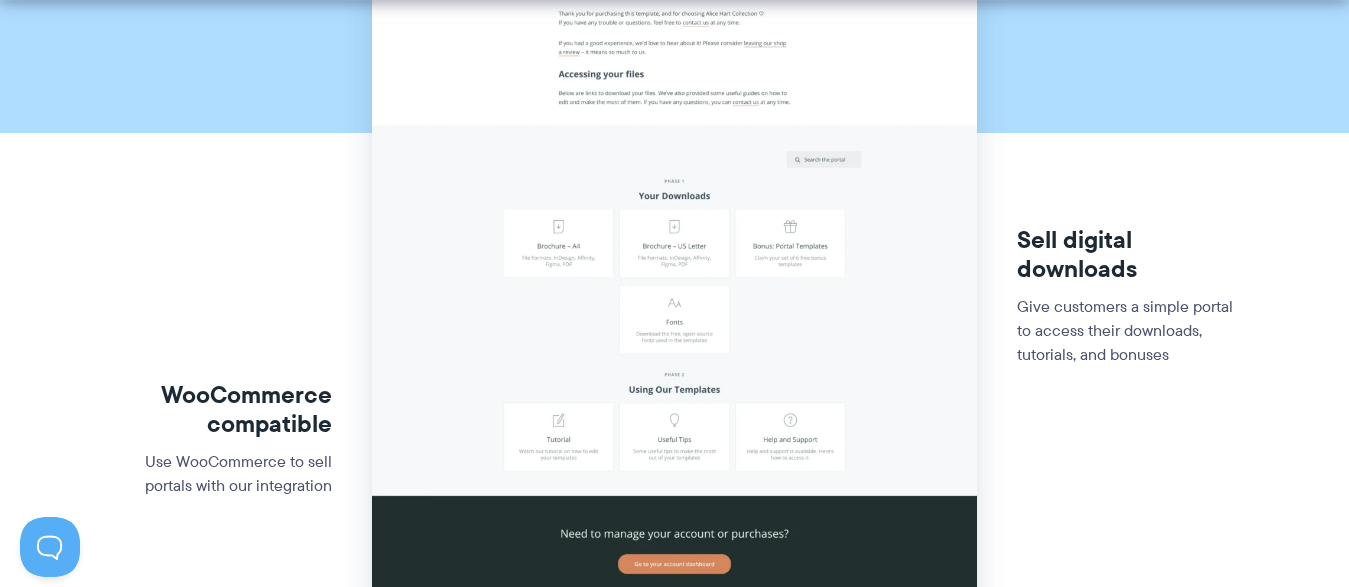 click at bounding box center [674, 248] 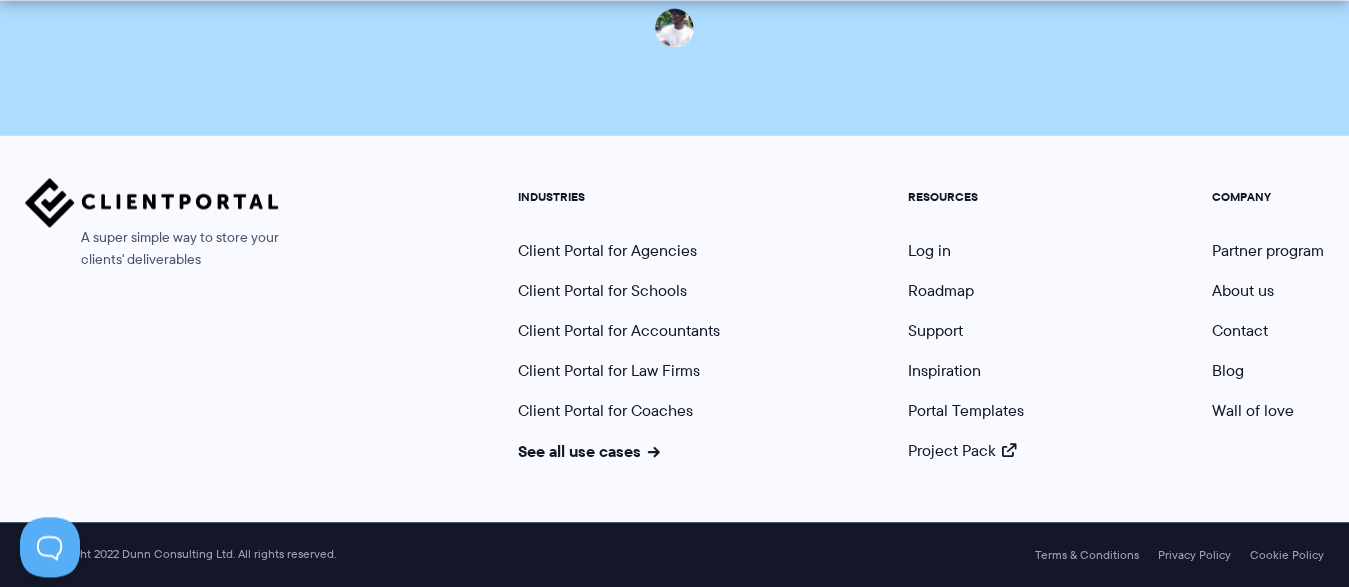 scroll, scrollTop: 3219, scrollLeft: 0, axis: vertical 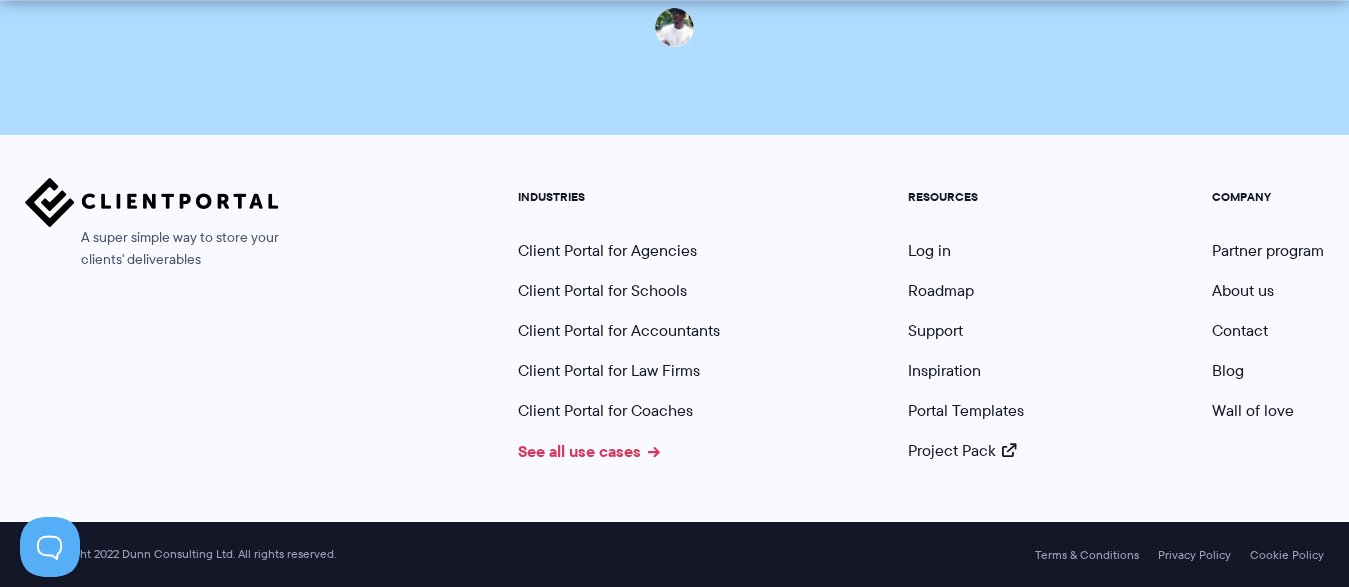 click on "See all use cases" at bounding box center (589, 451) 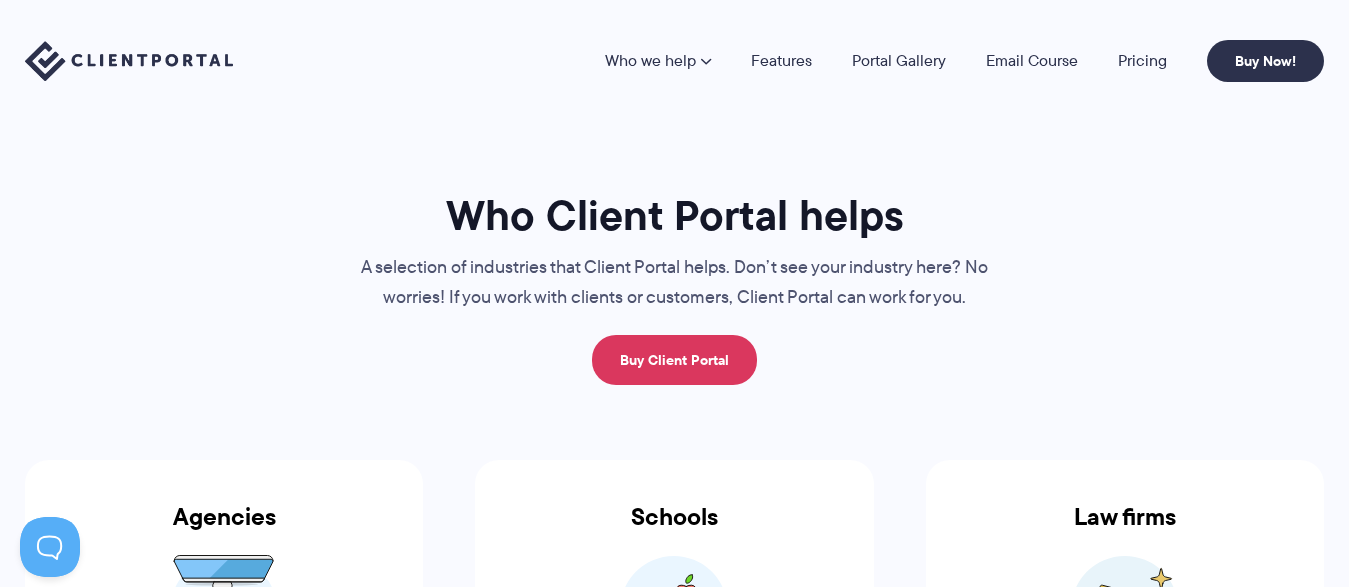 scroll, scrollTop: 0, scrollLeft: 0, axis: both 